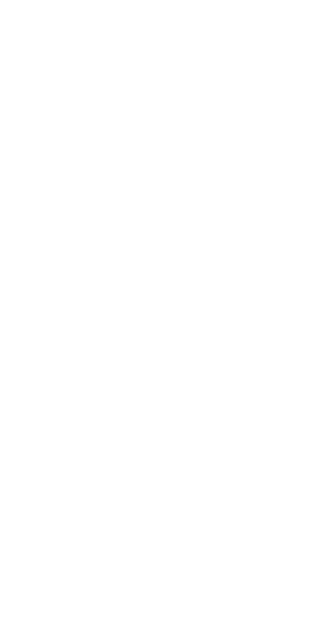 scroll, scrollTop: 0, scrollLeft: 0, axis: both 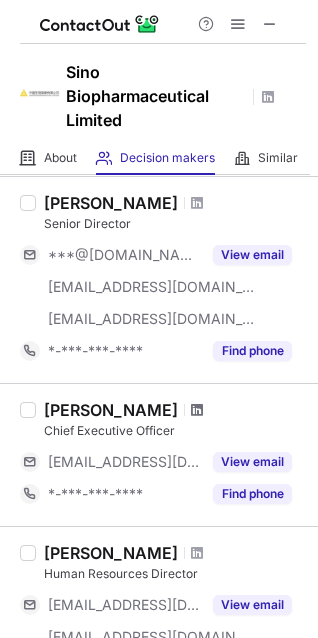 click at bounding box center (197, 410) 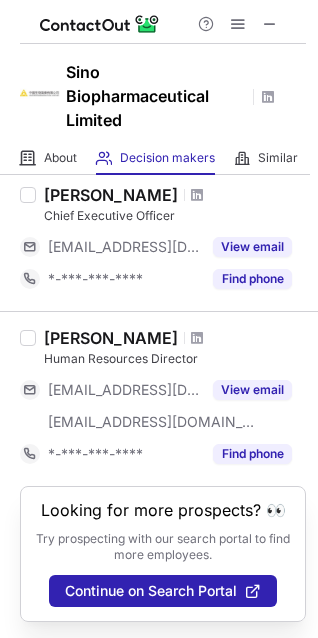 scroll, scrollTop: 1215, scrollLeft: 0, axis: vertical 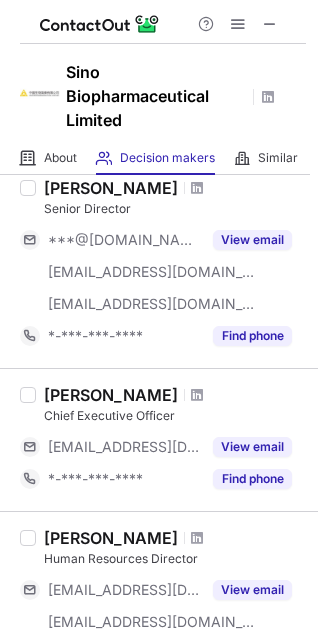 click on "Eric Tse" at bounding box center (111, 395) 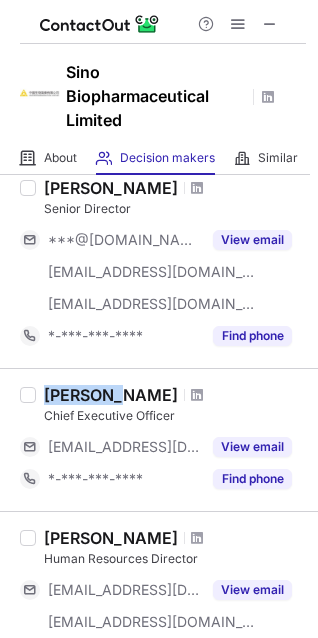drag, startPoint x: 56, startPoint y: 390, endPoint x: 87, endPoint y: 390, distance: 31 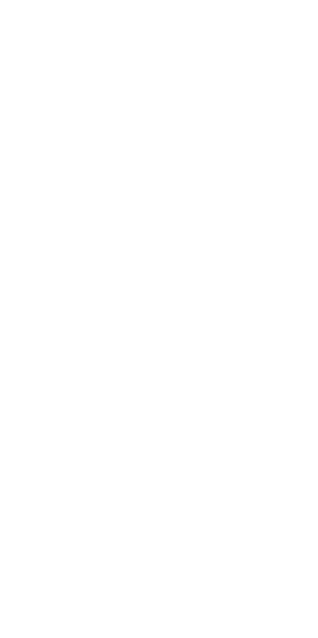 scroll, scrollTop: 0, scrollLeft: 0, axis: both 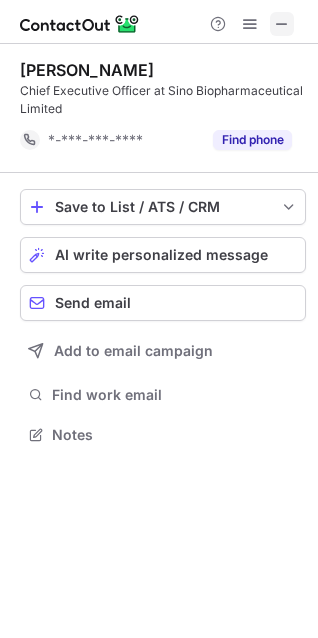 click at bounding box center [282, 24] 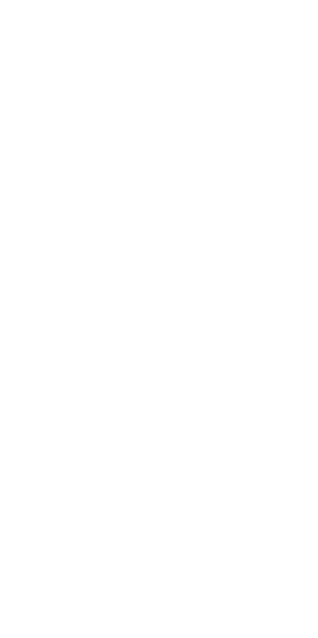 scroll, scrollTop: 0, scrollLeft: 0, axis: both 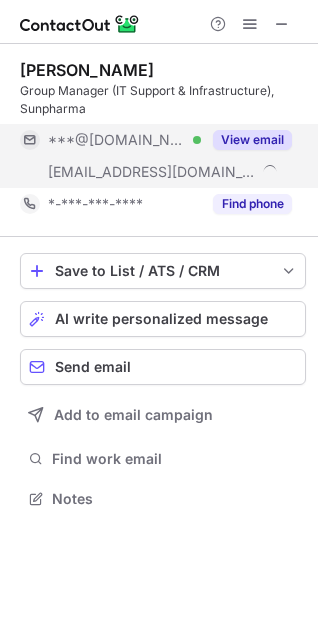 click on "View email" at bounding box center [252, 140] 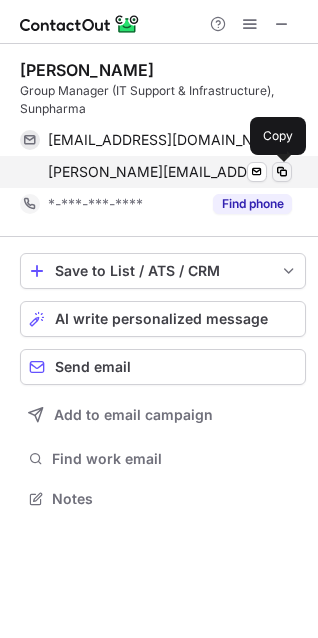 click at bounding box center [282, 172] 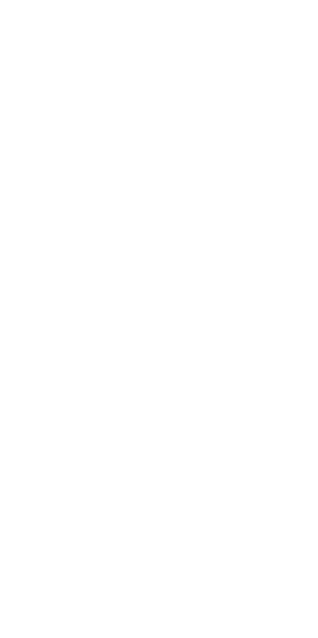 scroll, scrollTop: 0, scrollLeft: 0, axis: both 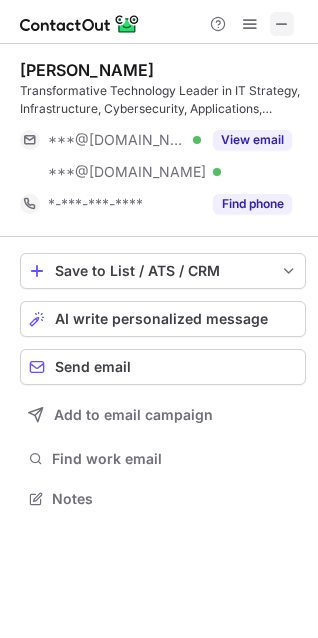 click at bounding box center [282, 24] 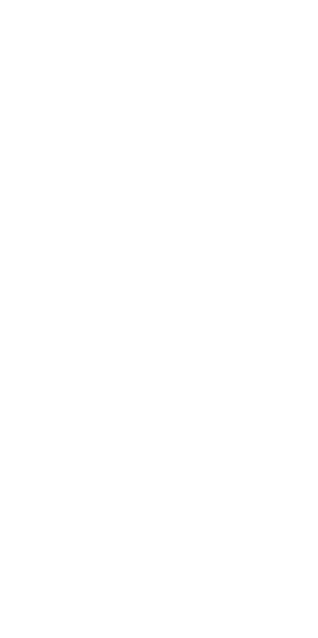 scroll, scrollTop: 0, scrollLeft: 0, axis: both 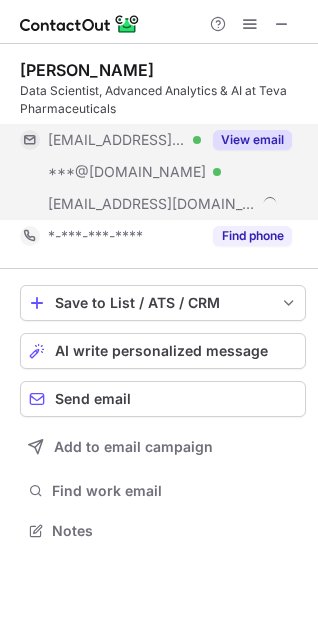 click on "View email" at bounding box center [252, 140] 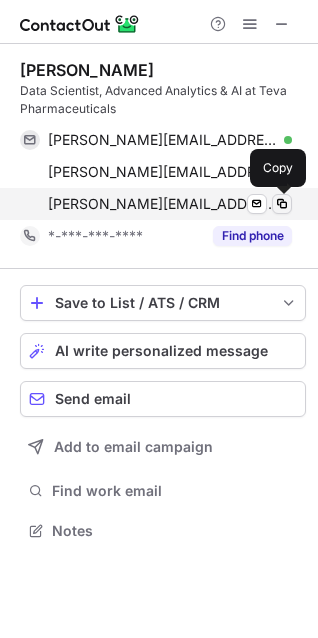 click at bounding box center [282, 204] 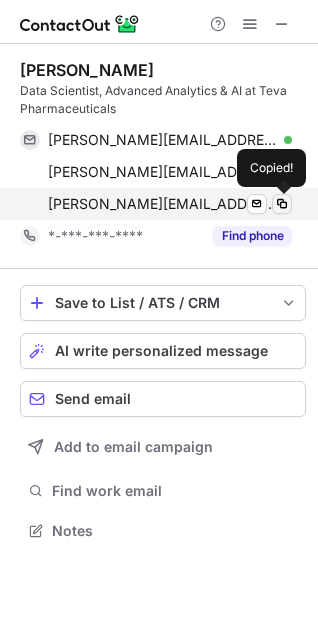click at bounding box center (282, 204) 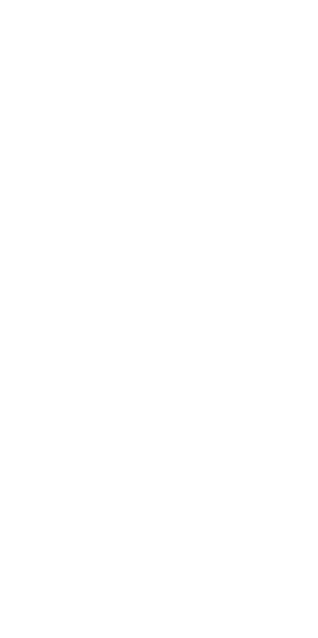 scroll, scrollTop: 0, scrollLeft: 0, axis: both 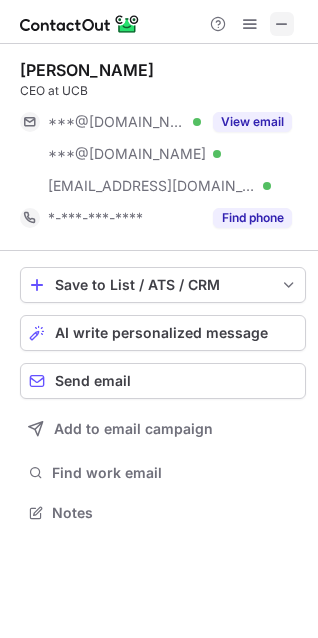 click at bounding box center (282, 24) 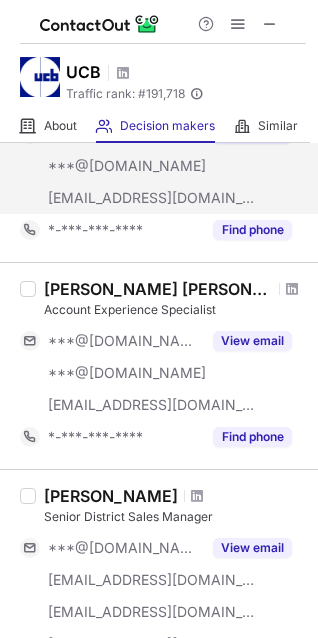 scroll, scrollTop: 1622, scrollLeft: 0, axis: vertical 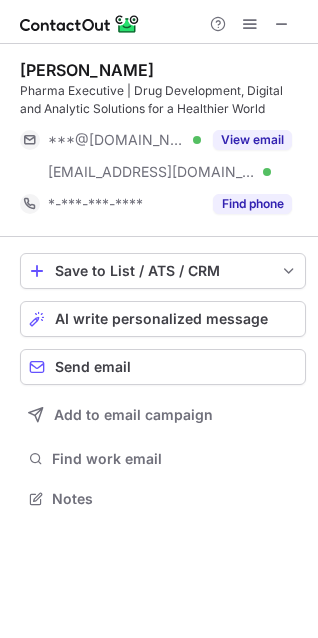 click on "Mike Branson" at bounding box center (87, 70) 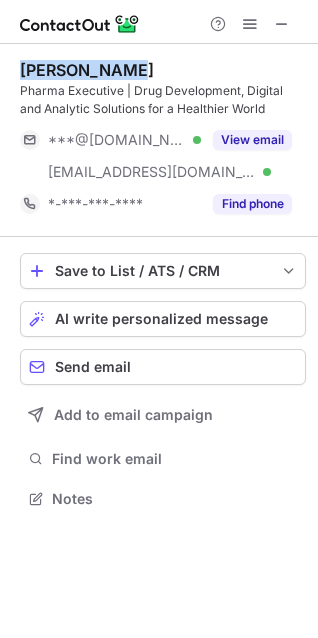 drag, startPoint x: 27, startPoint y: 74, endPoint x: 73, endPoint y: 74, distance: 46 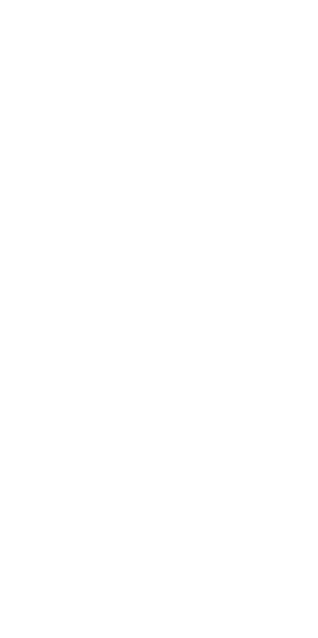 scroll, scrollTop: 0, scrollLeft: 0, axis: both 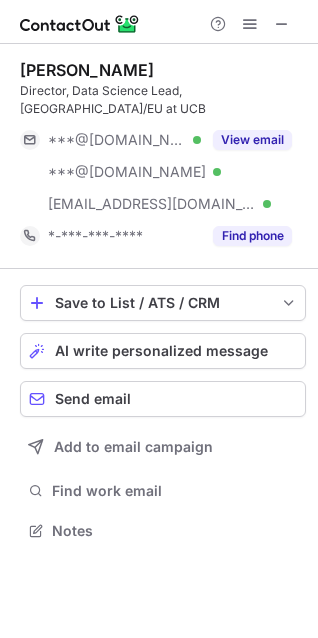 click on "[PERSON_NAME]" at bounding box center (87, 70) 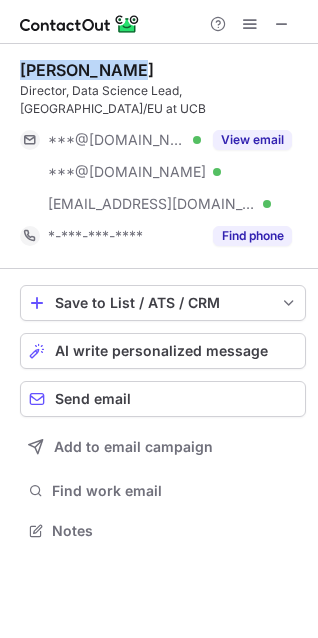 drag, startPoint x: 32, startPoint y: 70, endPoint x: 74, endPoint y: 64, distance: 42.426407 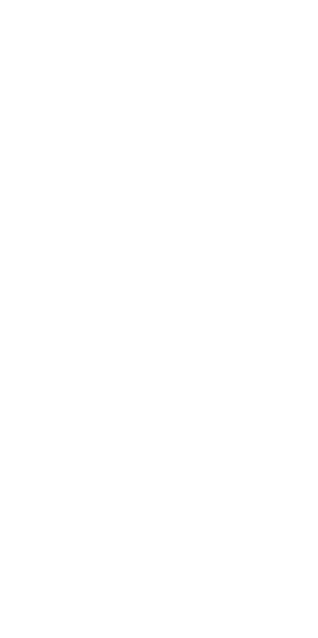 scroll, scrollTop: 0, scrollLeft: 0, axis: both 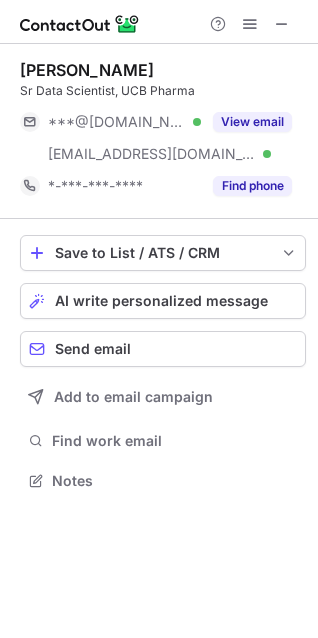 click on "Martijn Devrome" at bounding box center (87, 70) 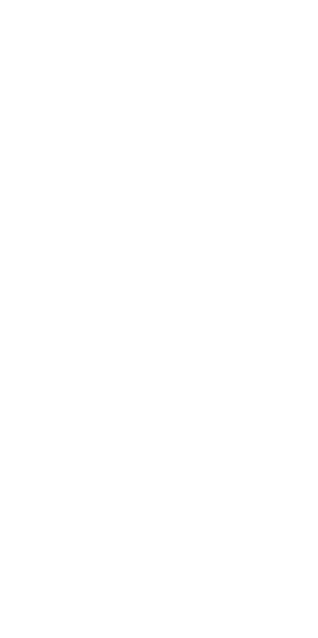 scroll, scrollTop: 0, scrollLeft: 0, axis: both 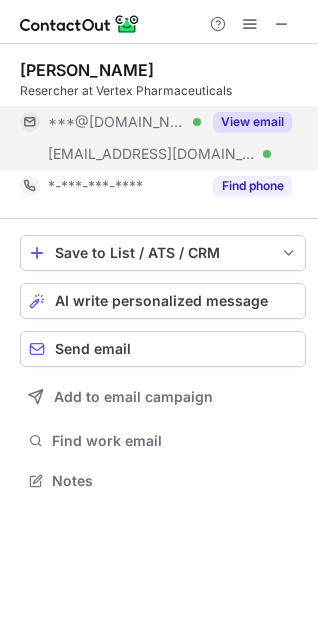 click on "View email" at bounding box center [252, 122] 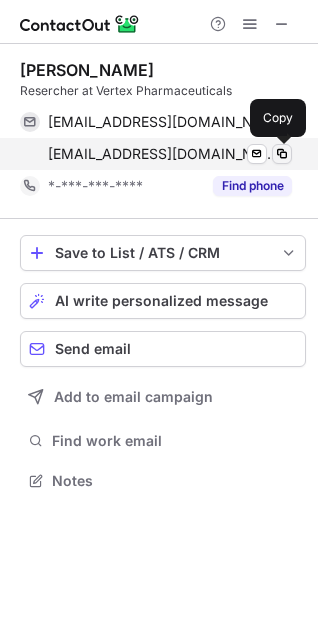 click at bounding box center (282, 154) 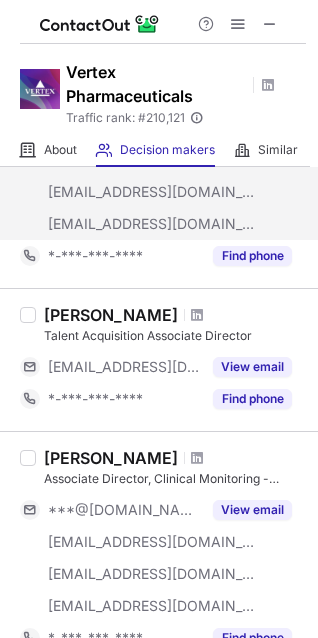 scroll, scrollTop: 1400, scrollLeft: 0, axis: vertical 